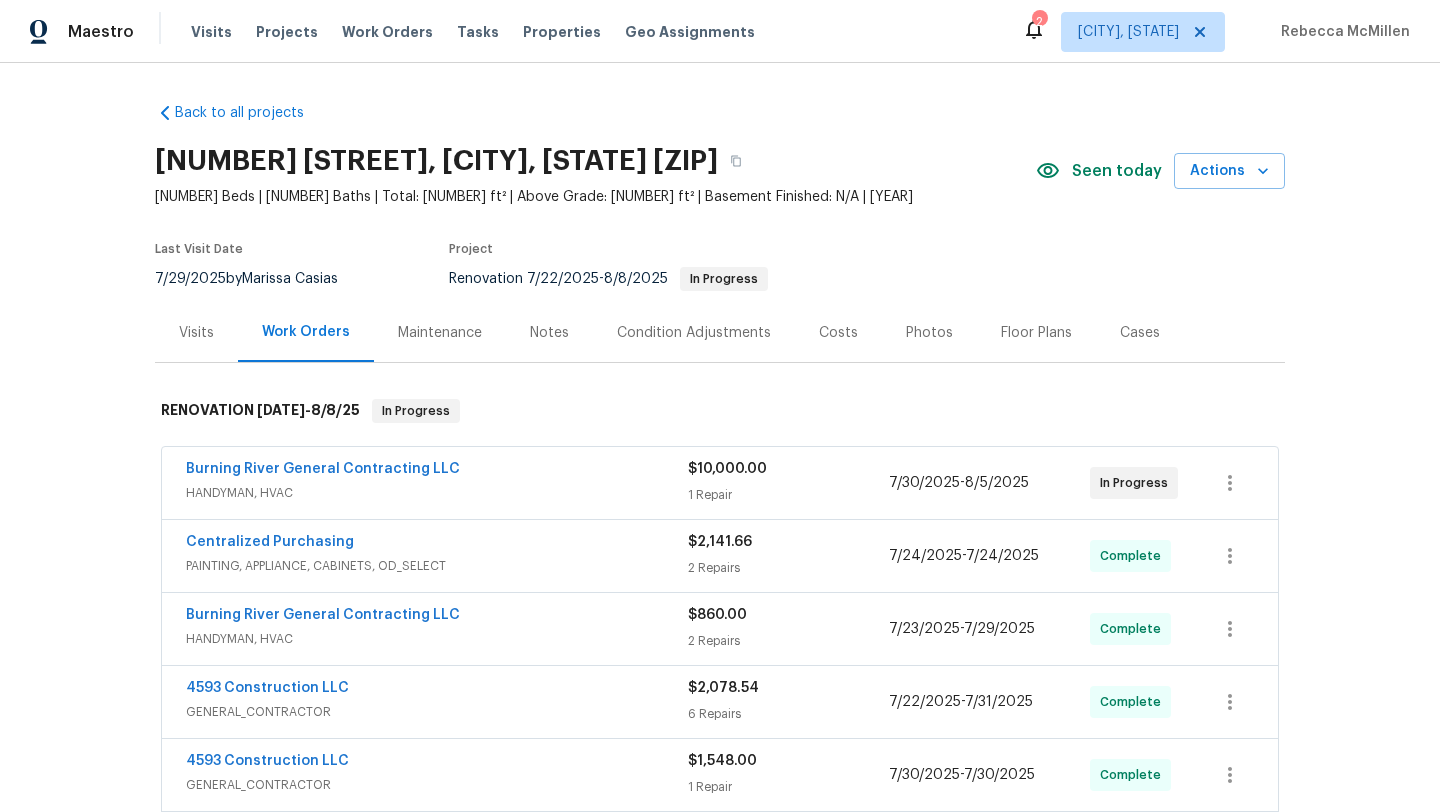 scroll, scrollTop: 0, scrollLeft: 0, axis: both 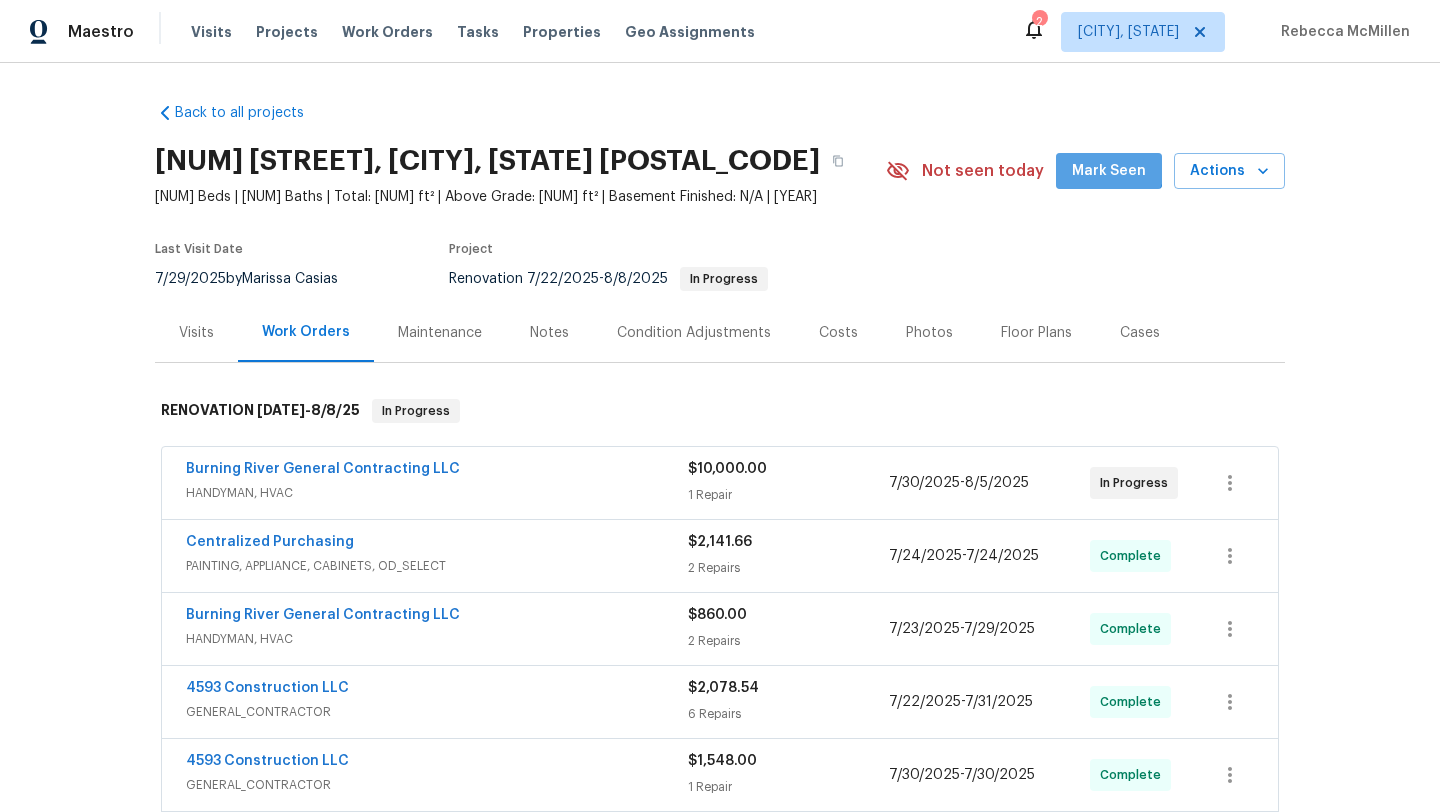 click on "Mark Seen" at bounding box center (1109, 171) 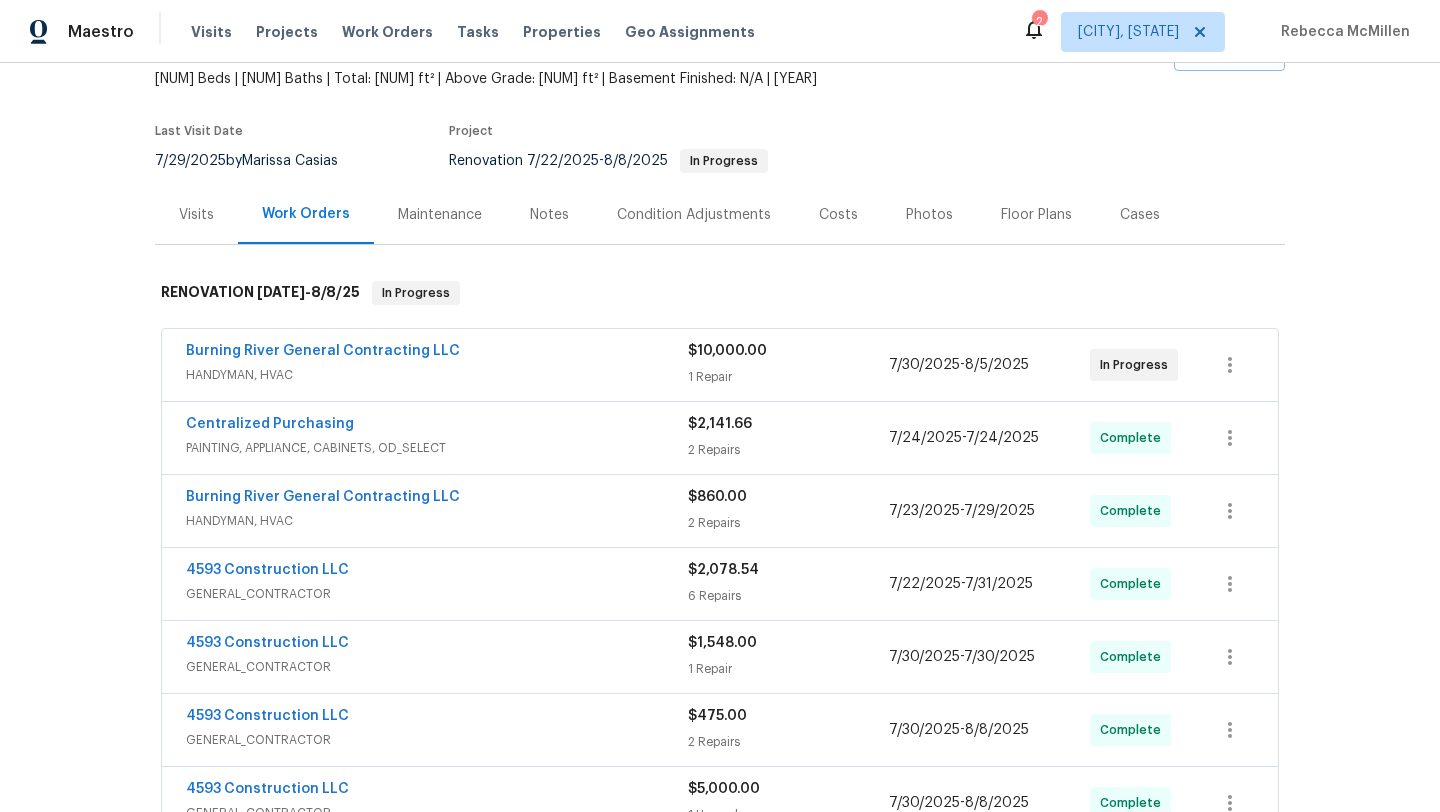 scroll, scrollTop: 0, scrollLeft: 0, axis: both 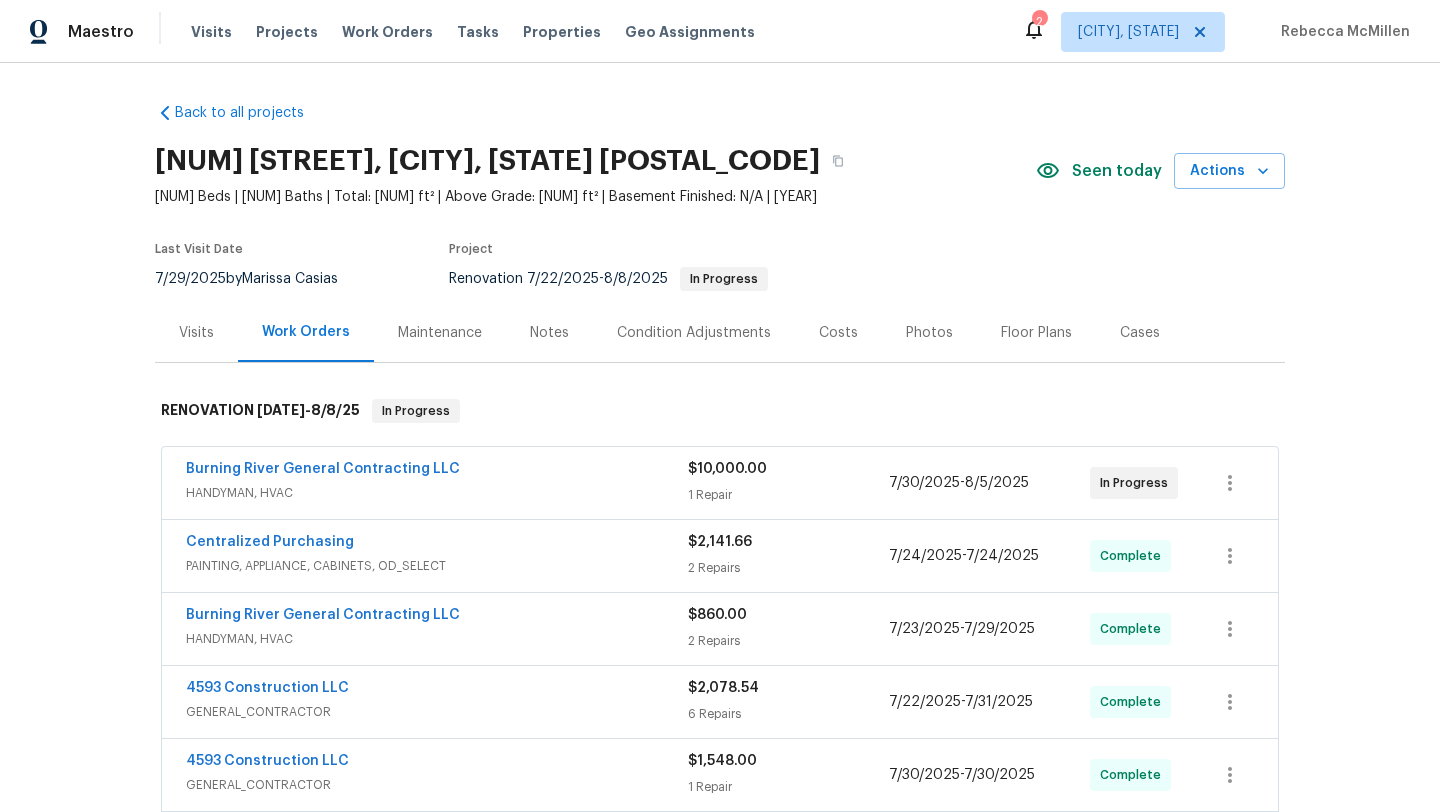 click on "Visits" at bounding box center (196, 333) 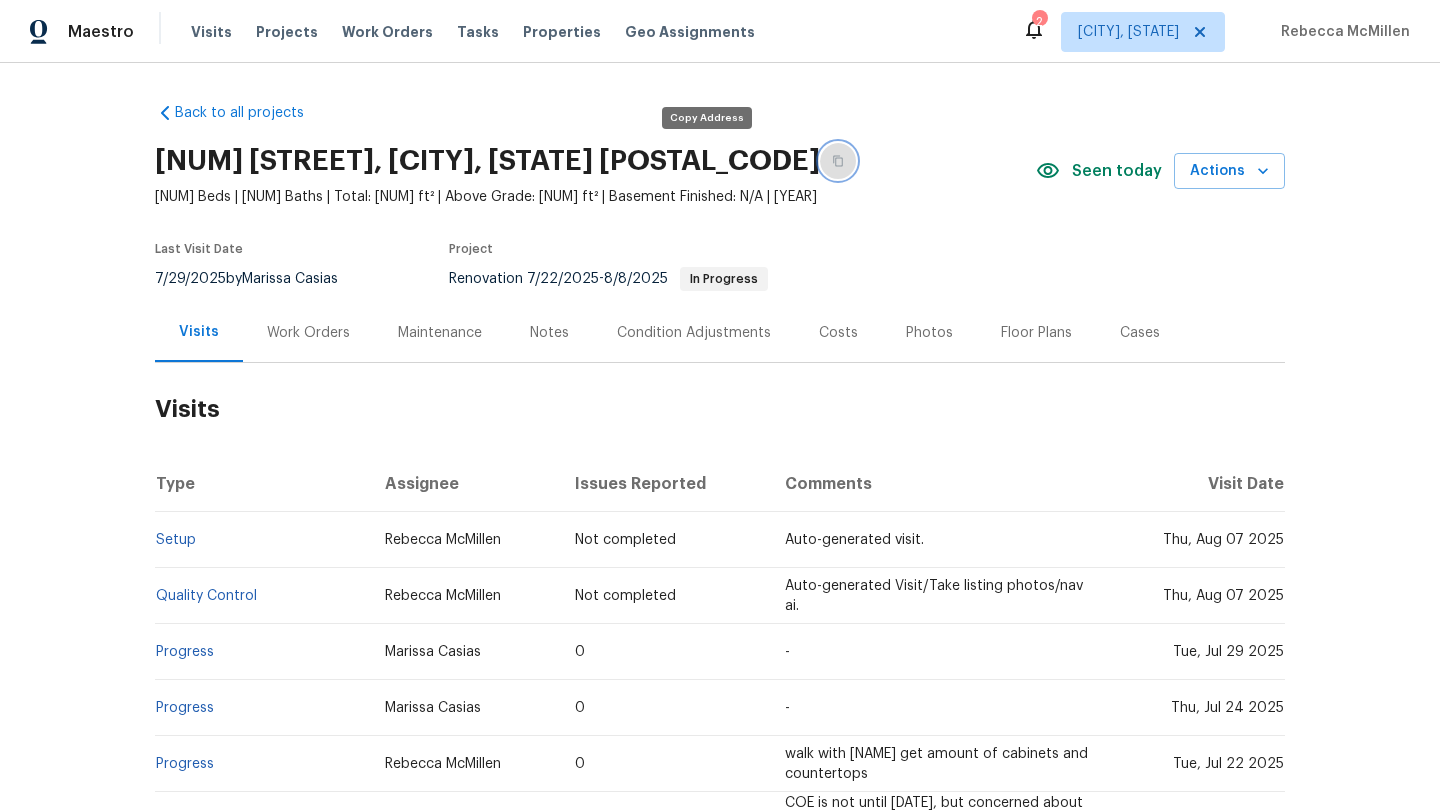 click 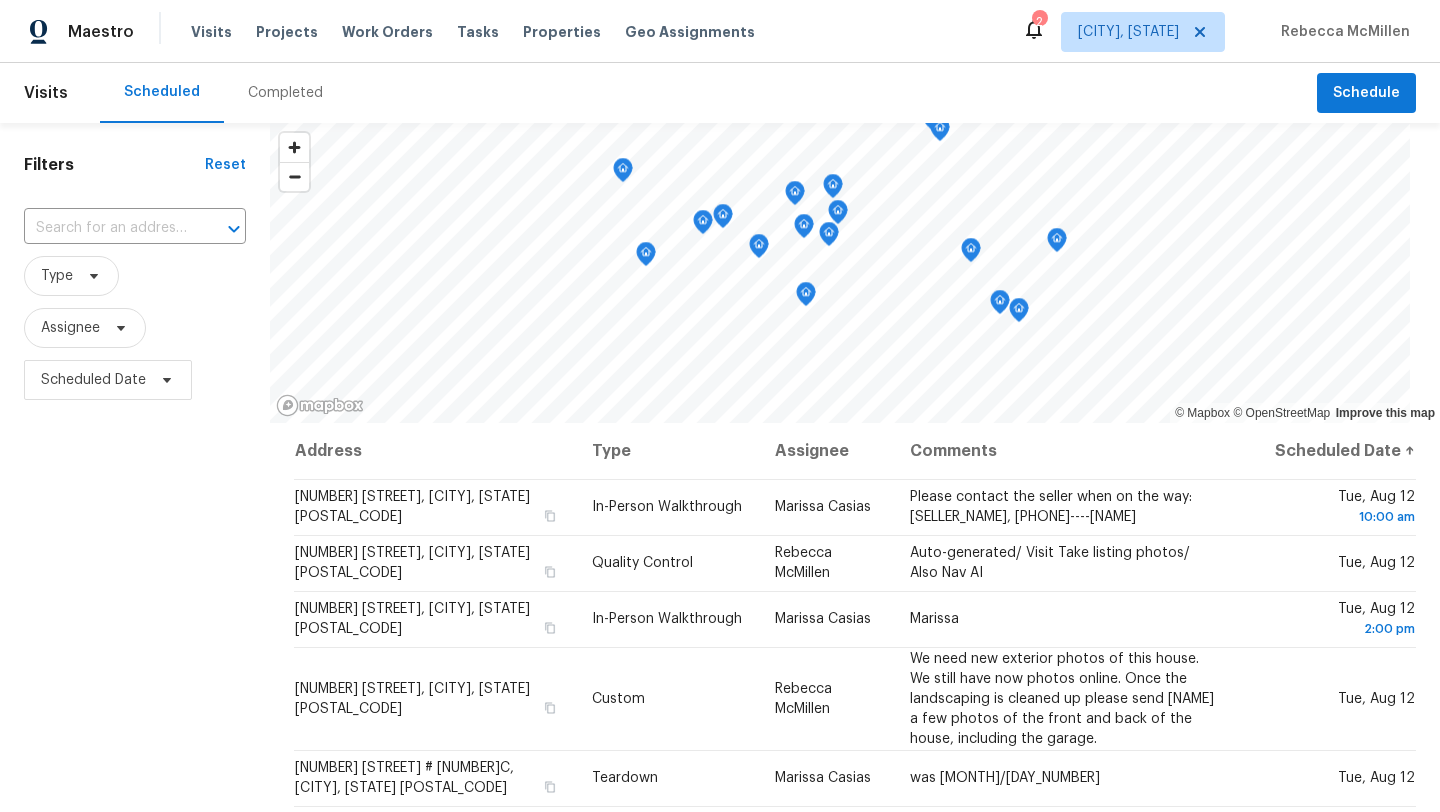scroll, scrollTop: 0, scrollLeft: 0, axis: both 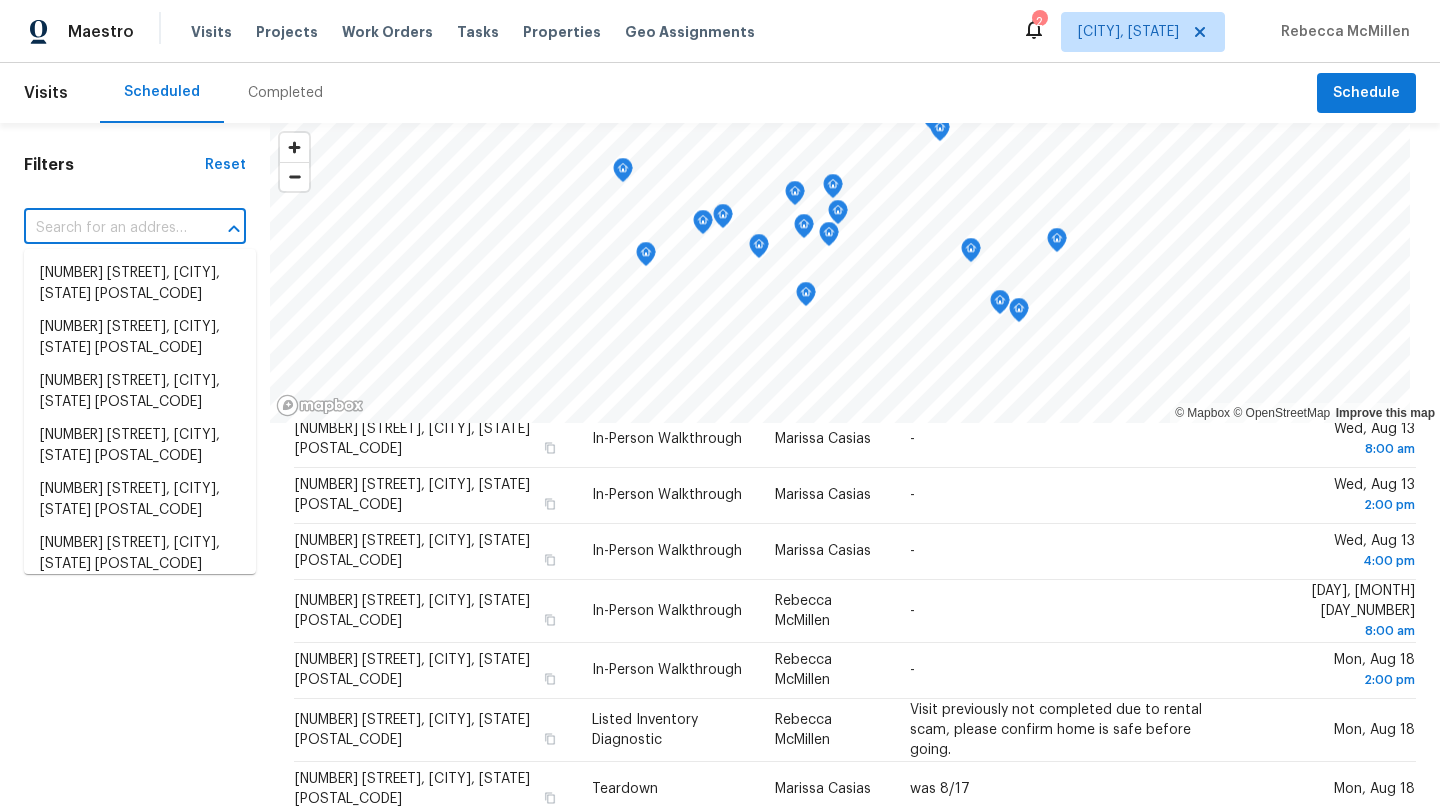 click at bounding box center (107, 228) 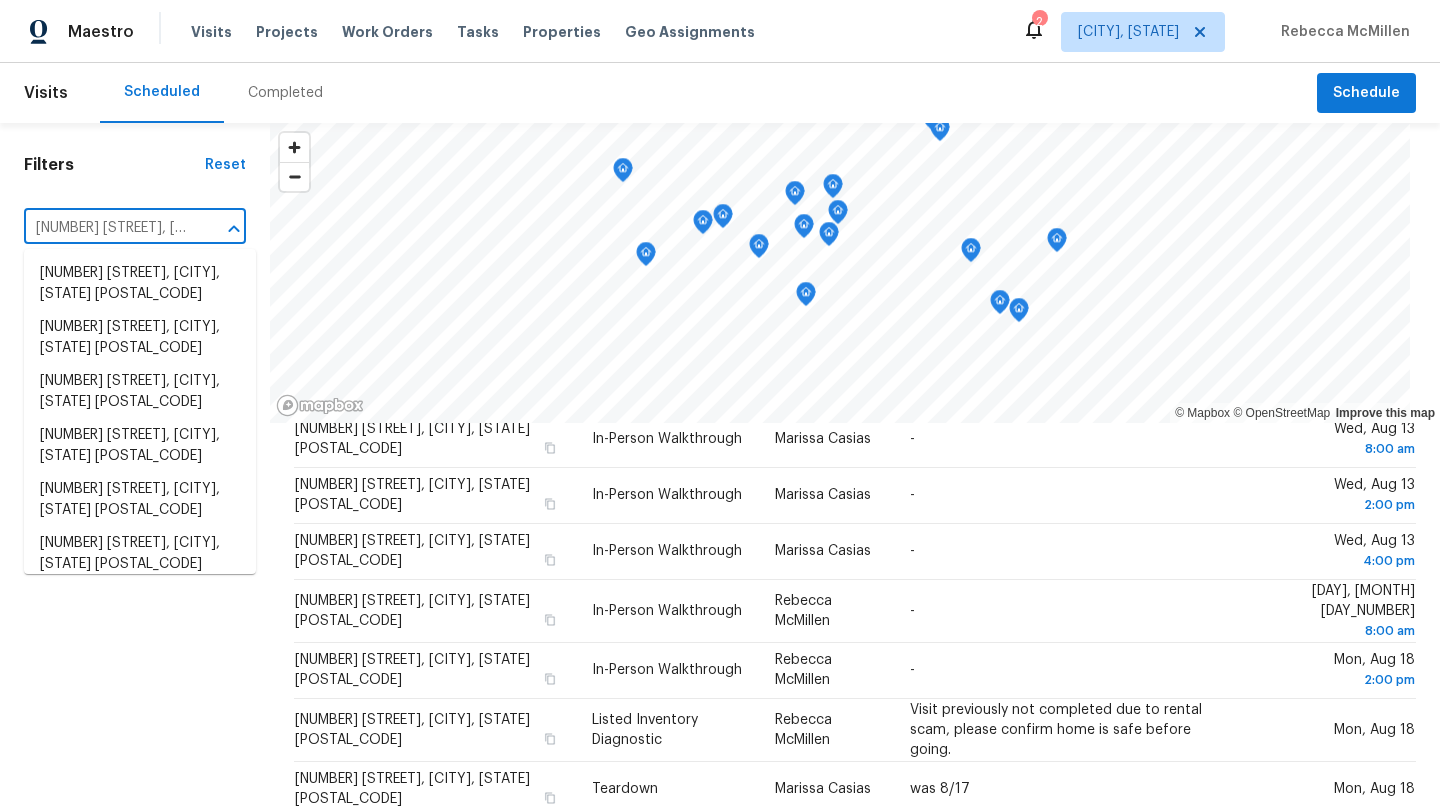scroll, scrollTop: 0, scrollLeft: 93, axis: horizontal 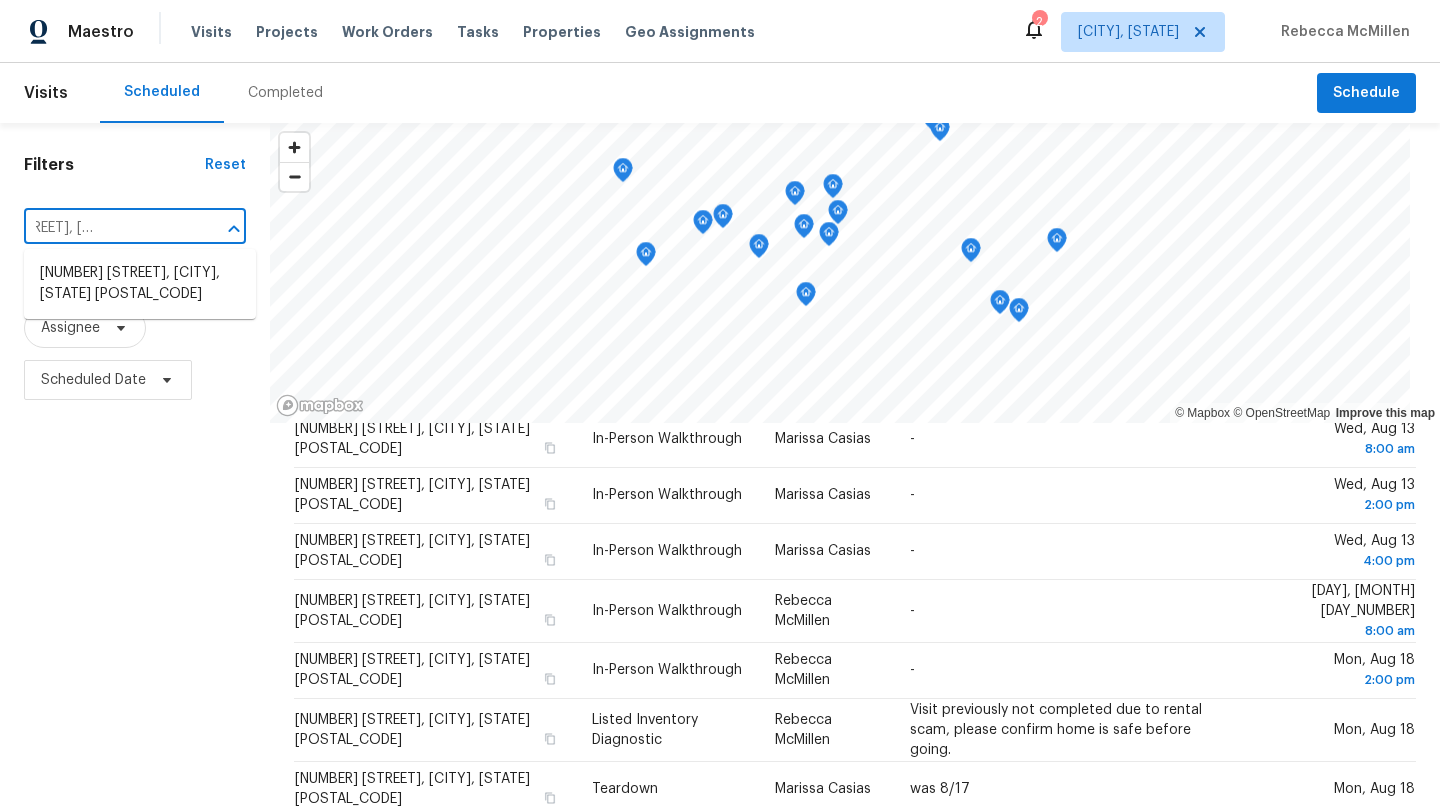 type on "[NUMBER] [STREET], [CITY], [STATE] [POSTAL_CODE]" 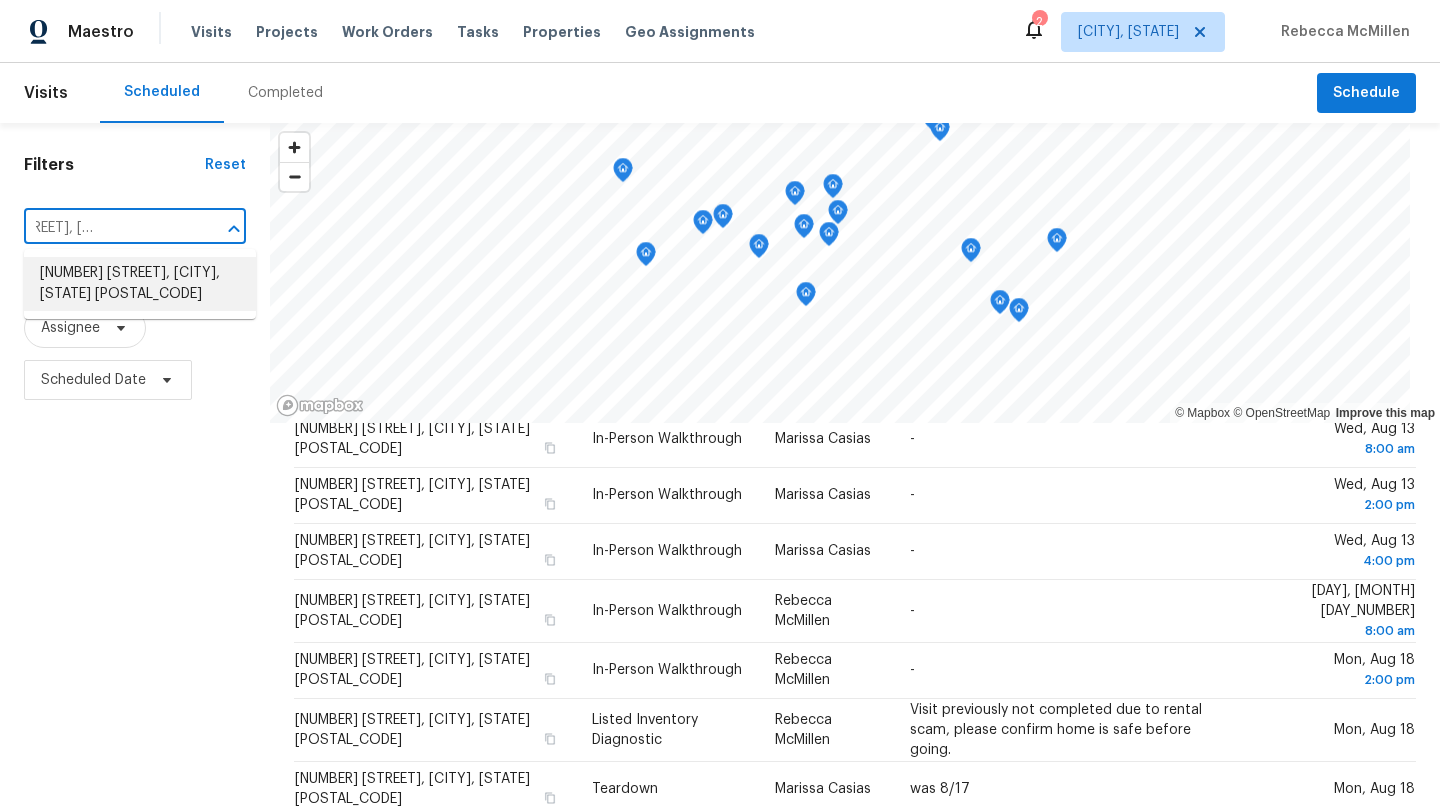 click on "[NUMBER] [STREET], [CITY], [STATE] [POSTAL_CODE]" at bounding box center (140, 284) 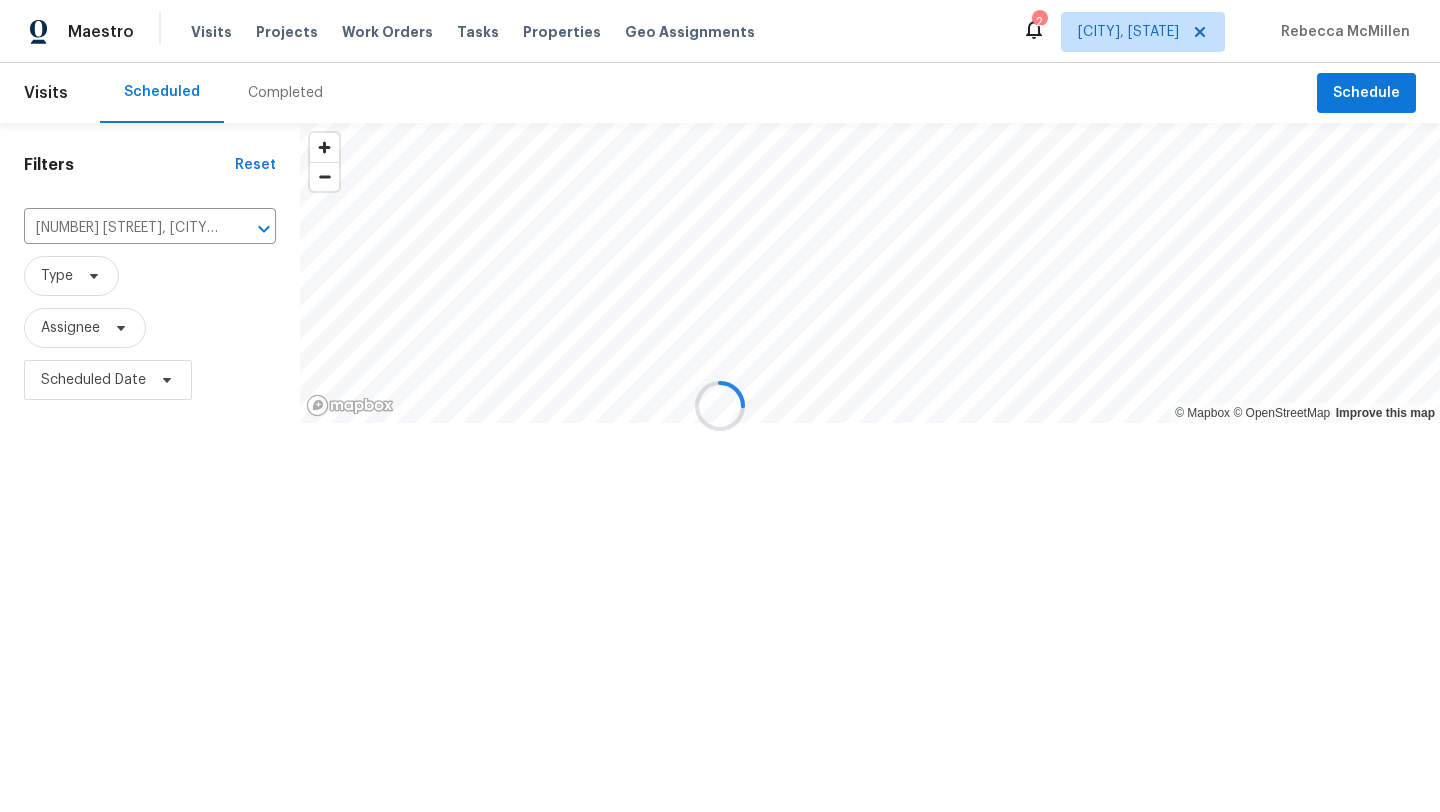 scroll, scrollTop: 0, scrollLeft: 0, axis: both 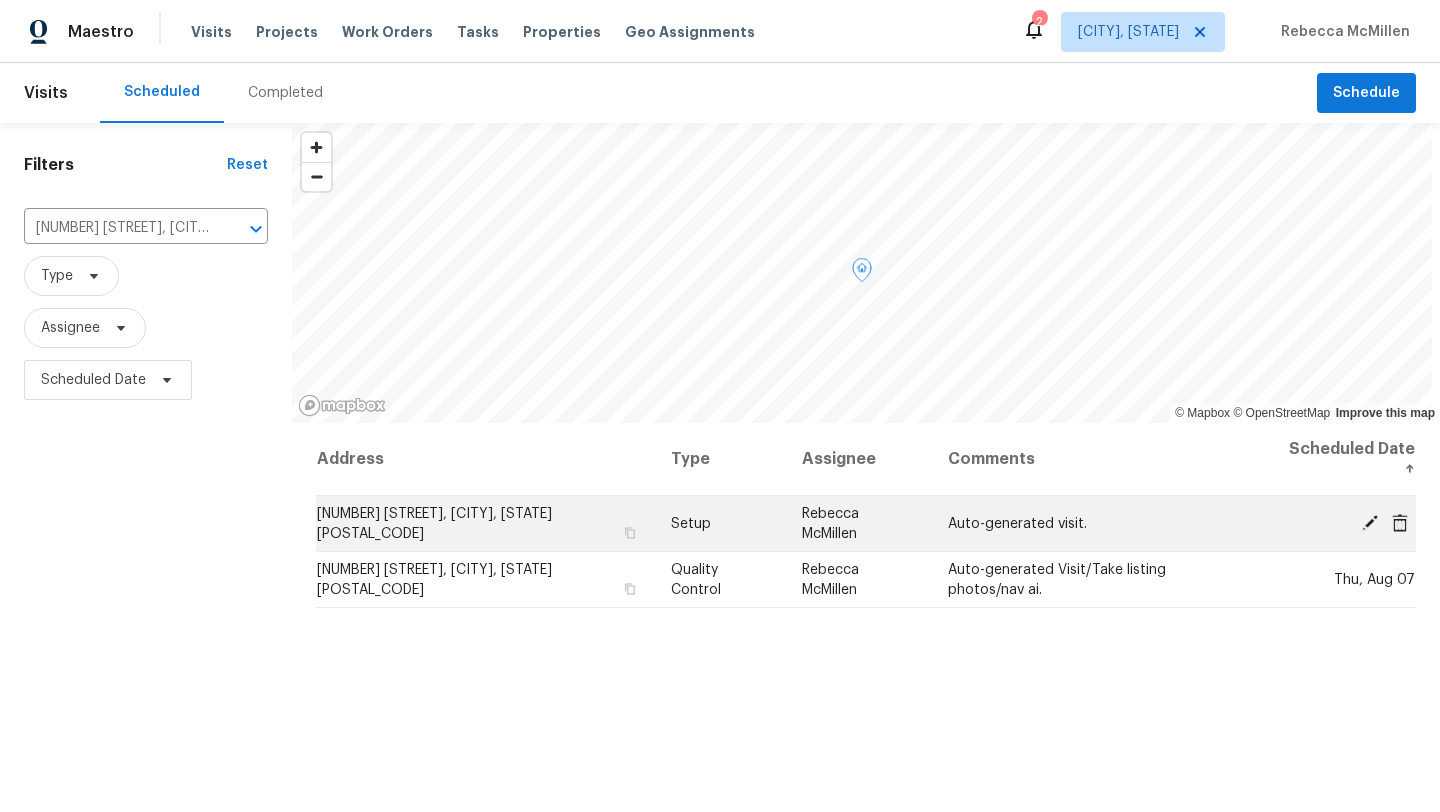 click 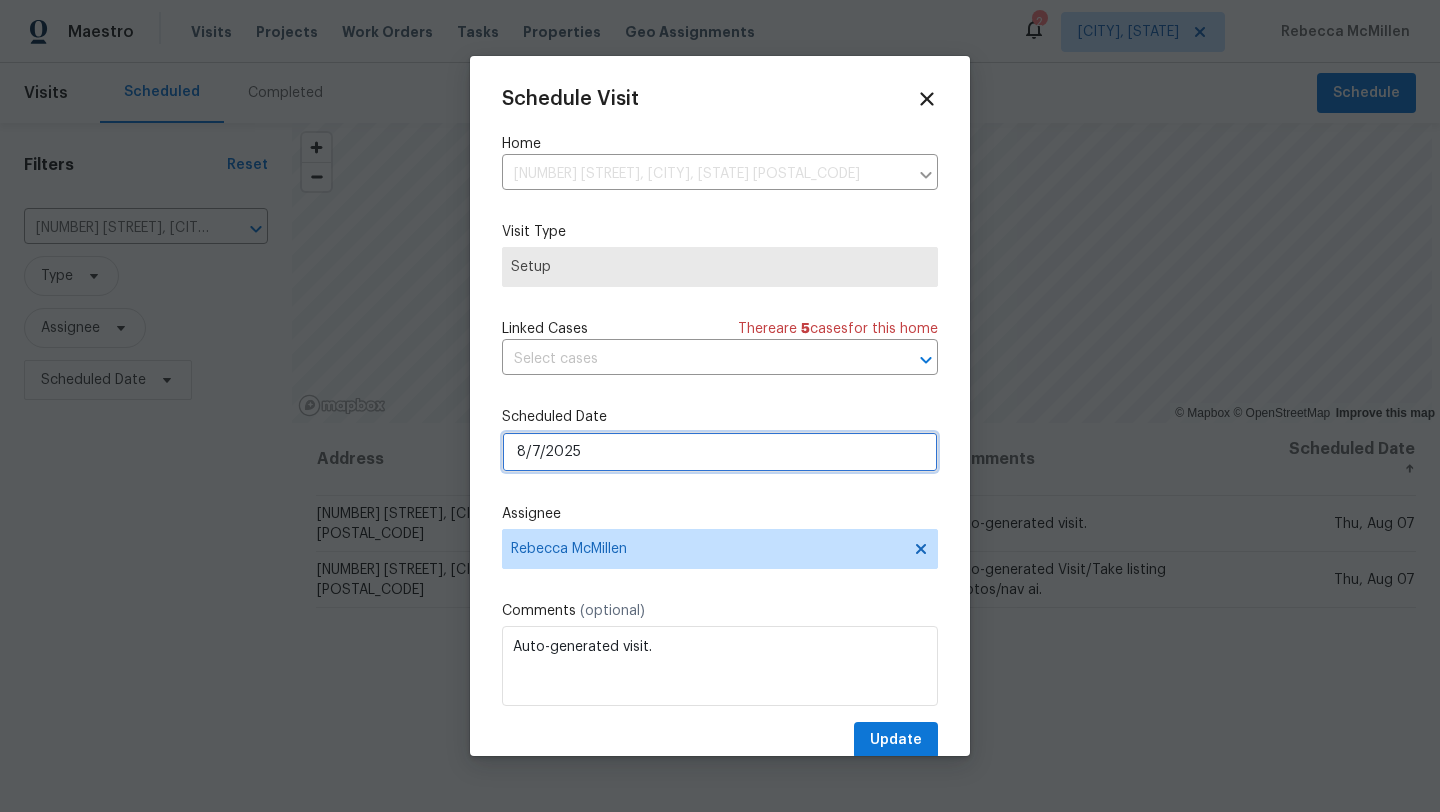 click on "8/7/2025" at bounding box center [720, 452] 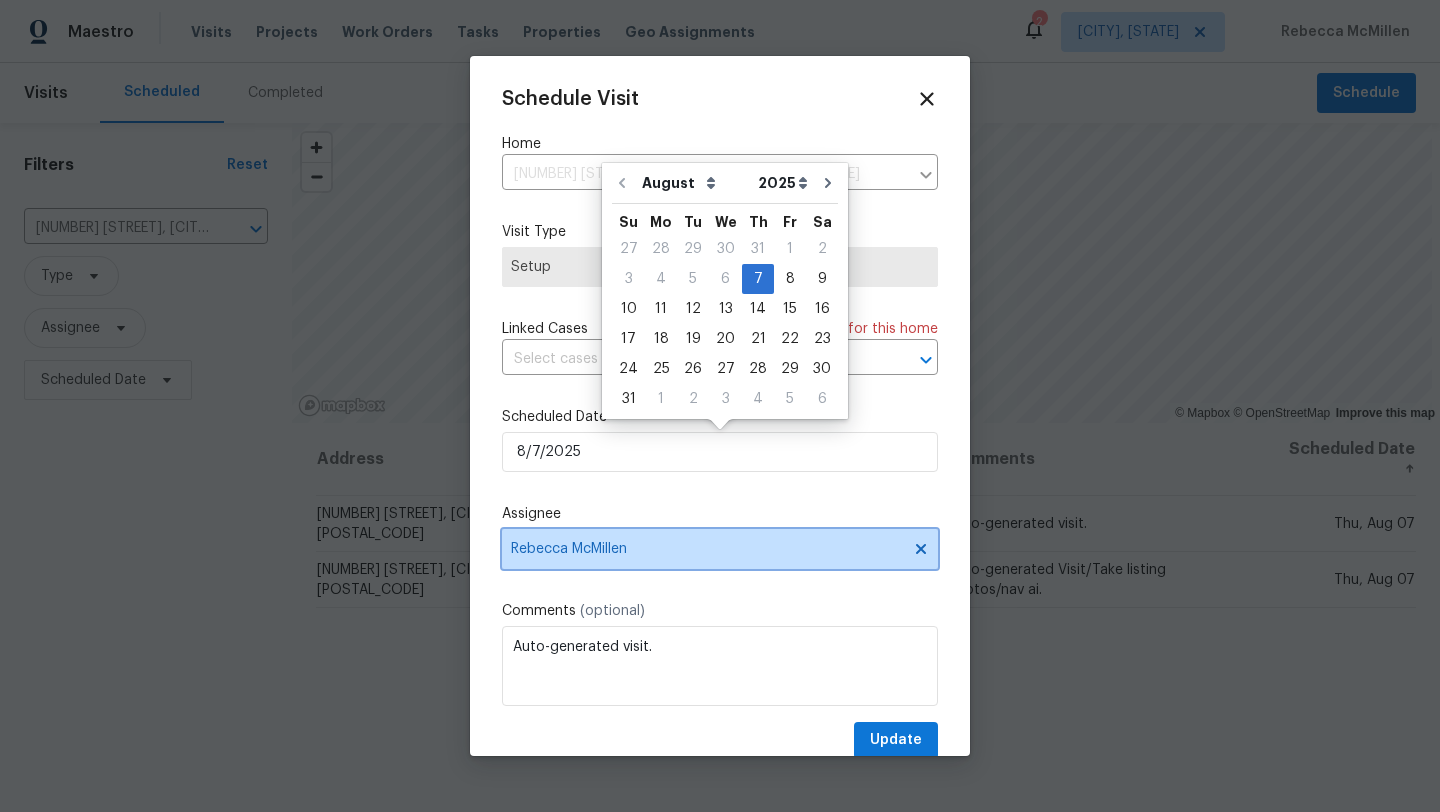 click on "Rebecca McMillen" at bounding box center [707, 549] 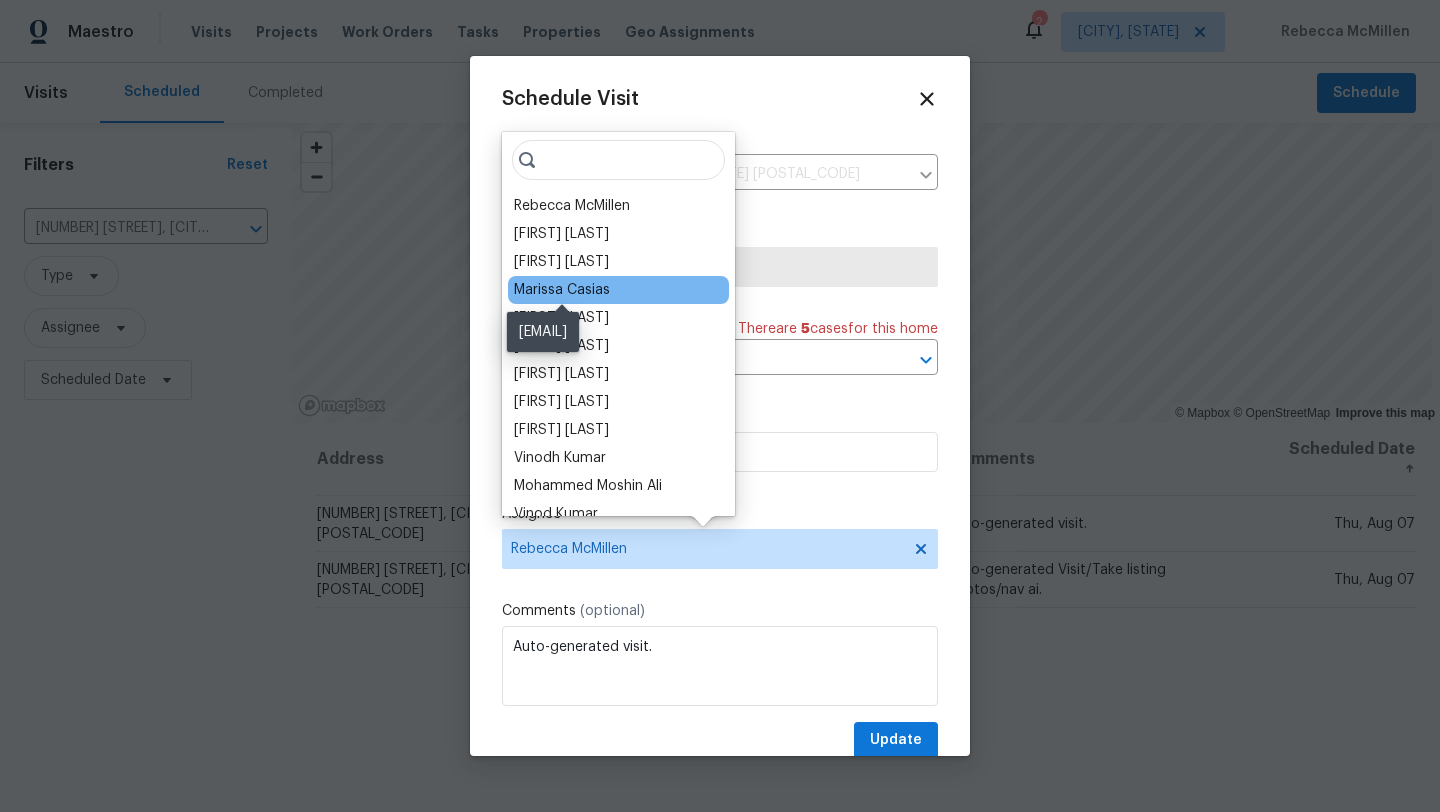 click on "Marissa Casias" at bounding box center [562, 290] 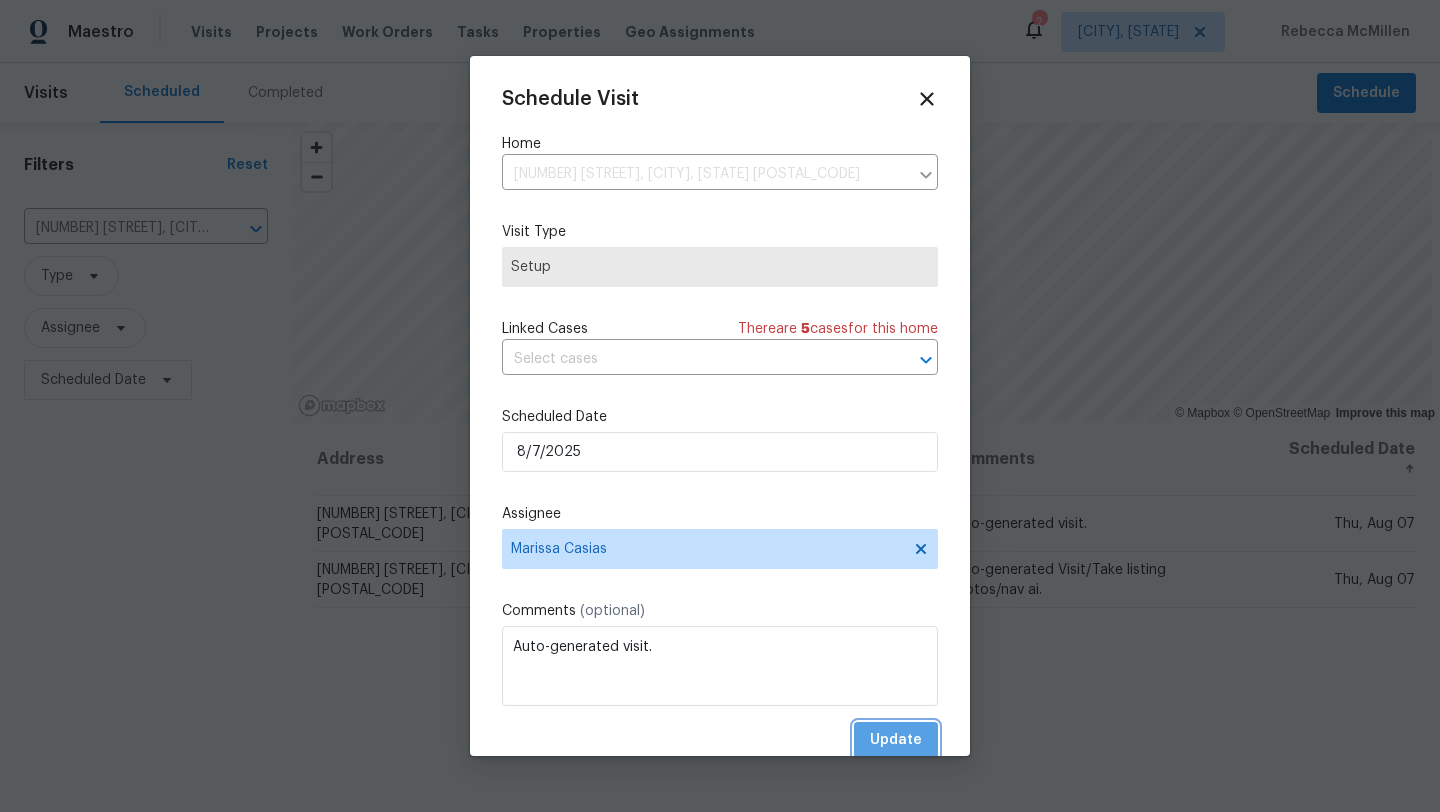 click on "Update" at bounding box center (896, 740) 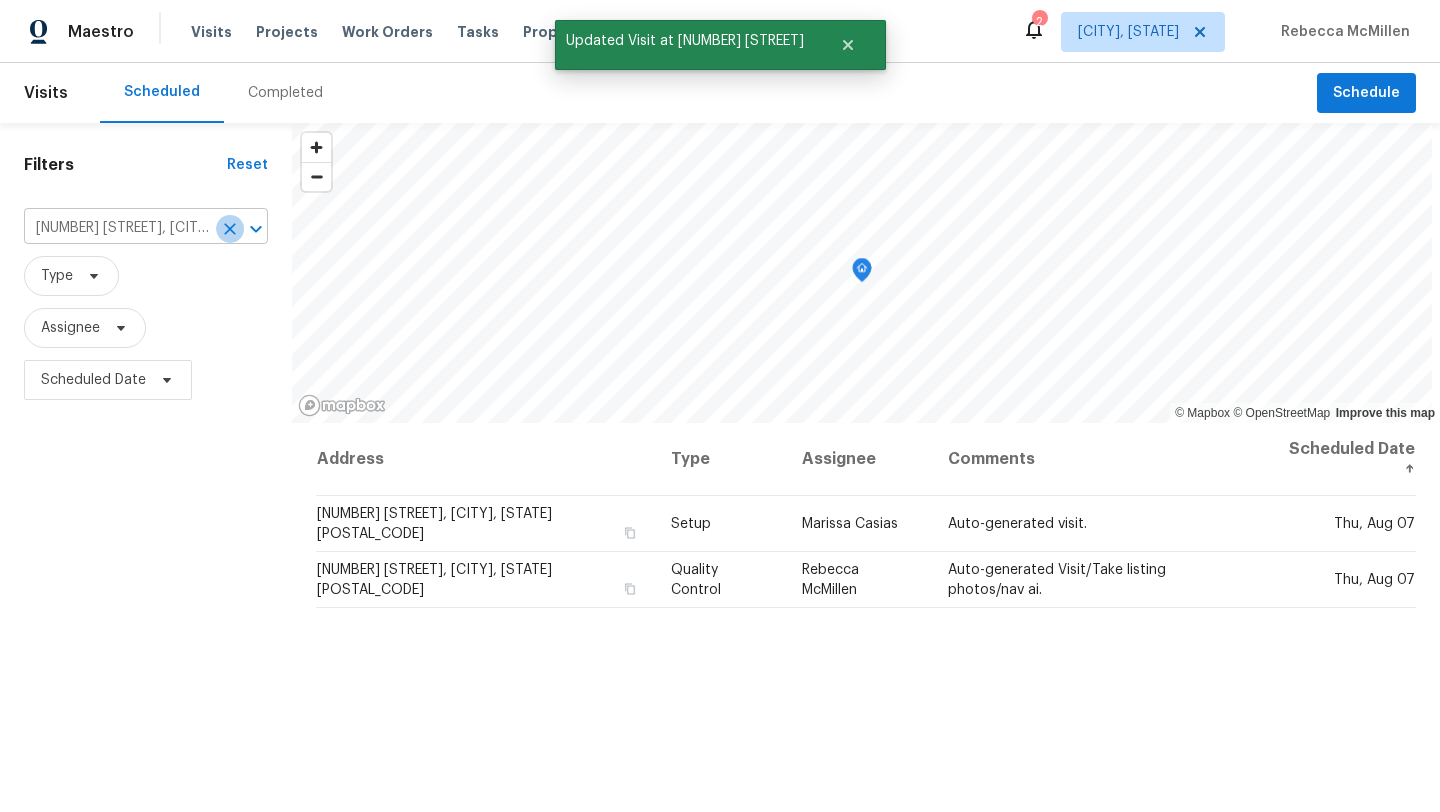 click 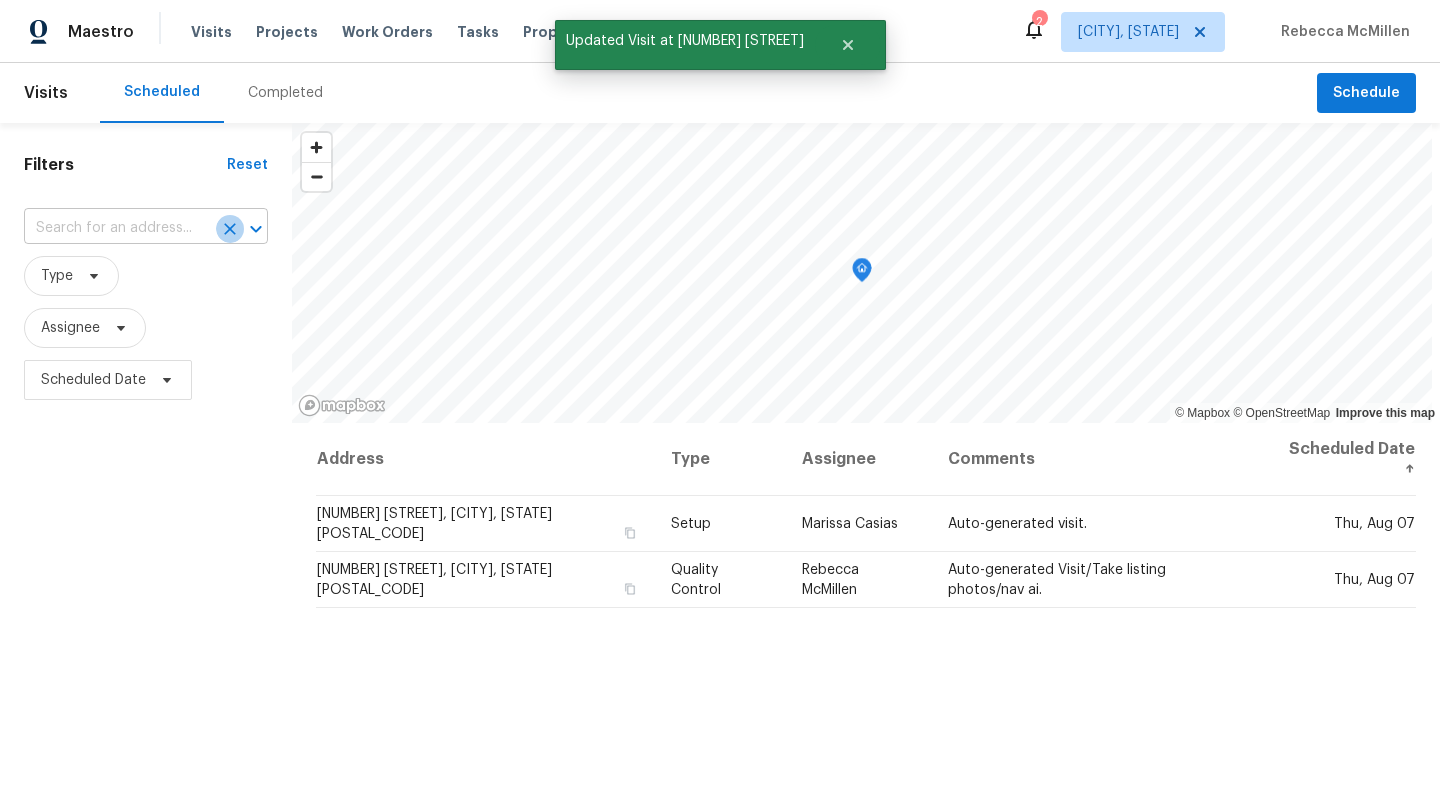 scroll, scrollTop: 0, scrollLeft: 0, axis: both 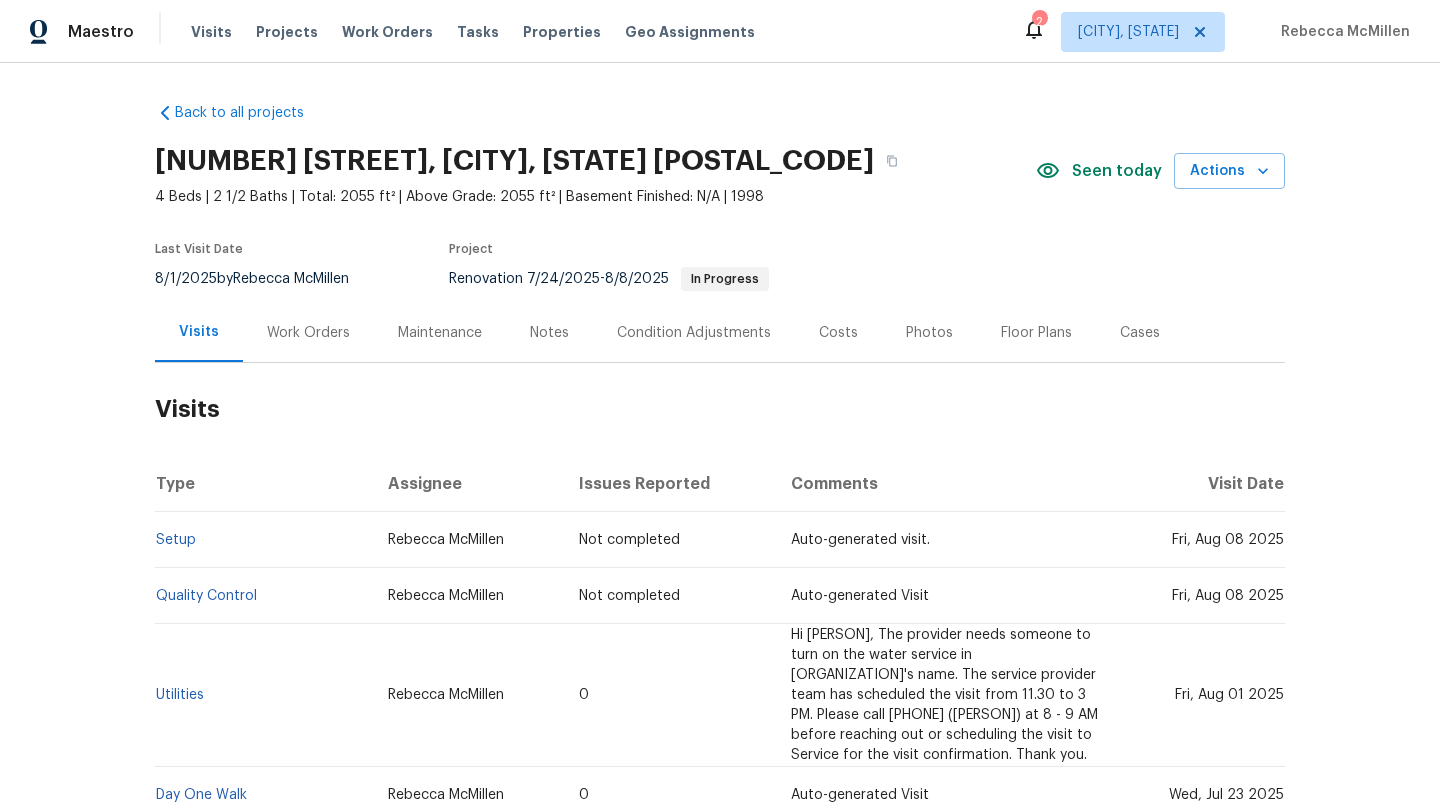 click on "Work Orders" at bounding box center (308, 333) 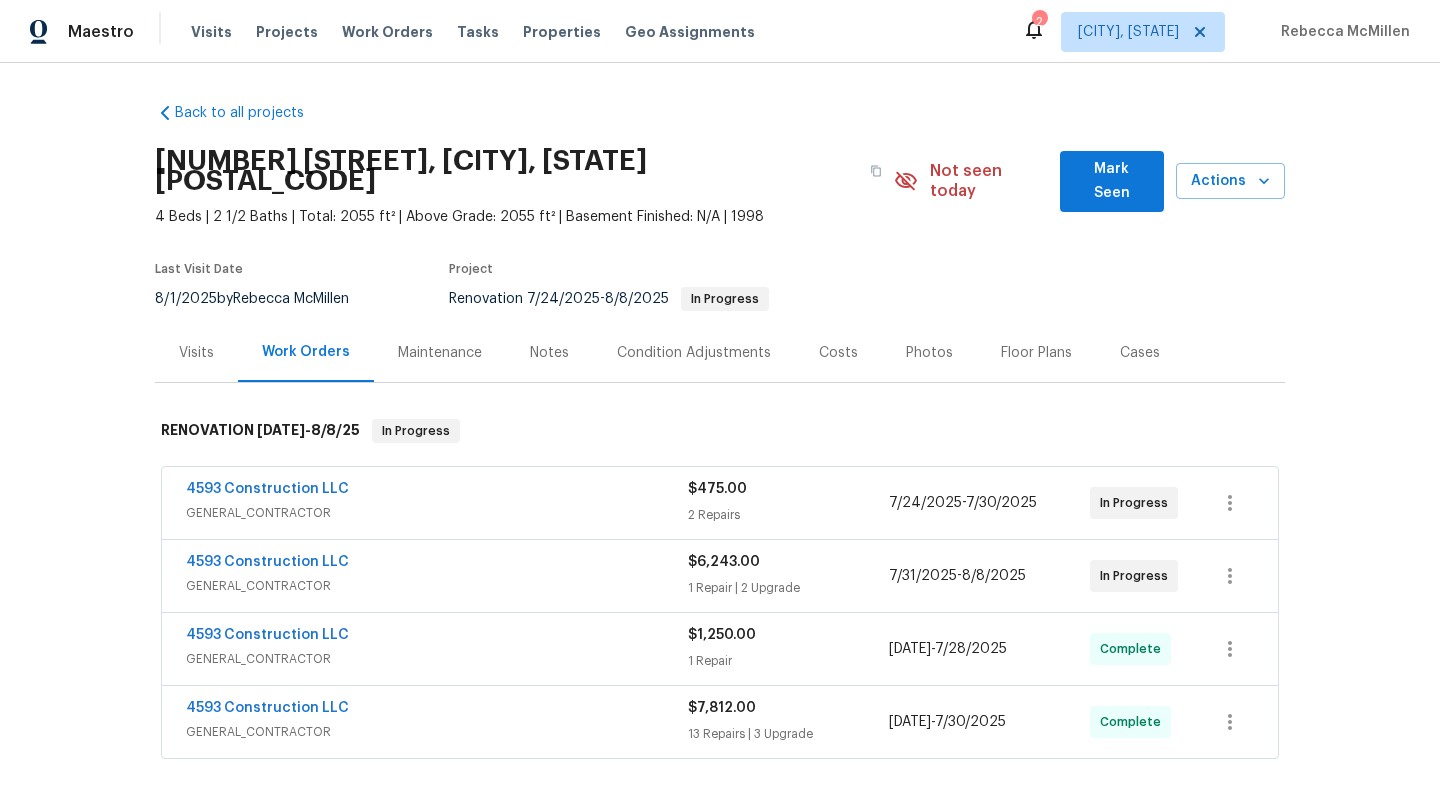 click on "Mark Seen" at bounding box center [1112, 181] 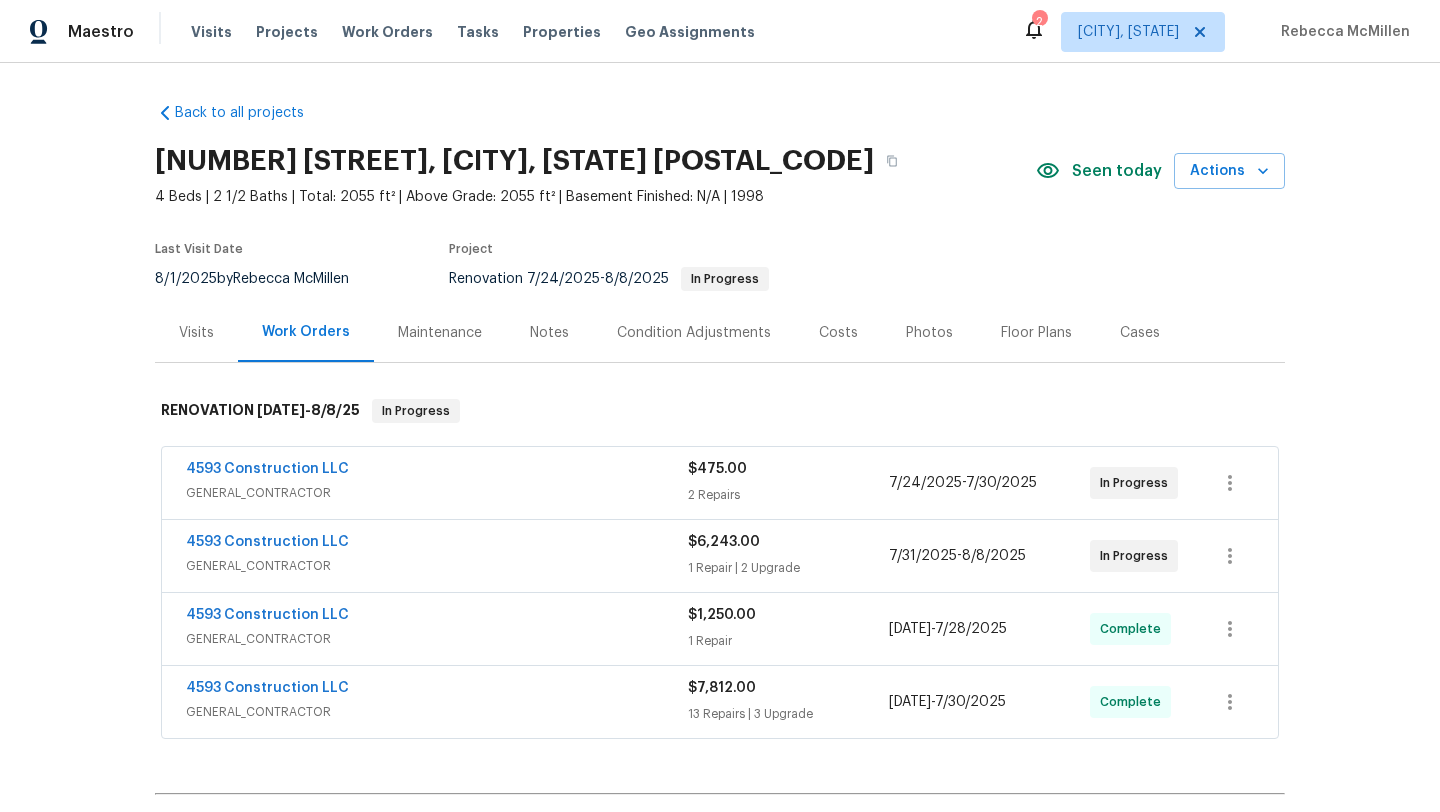click on "Visits" at bounding box center (196, 333) 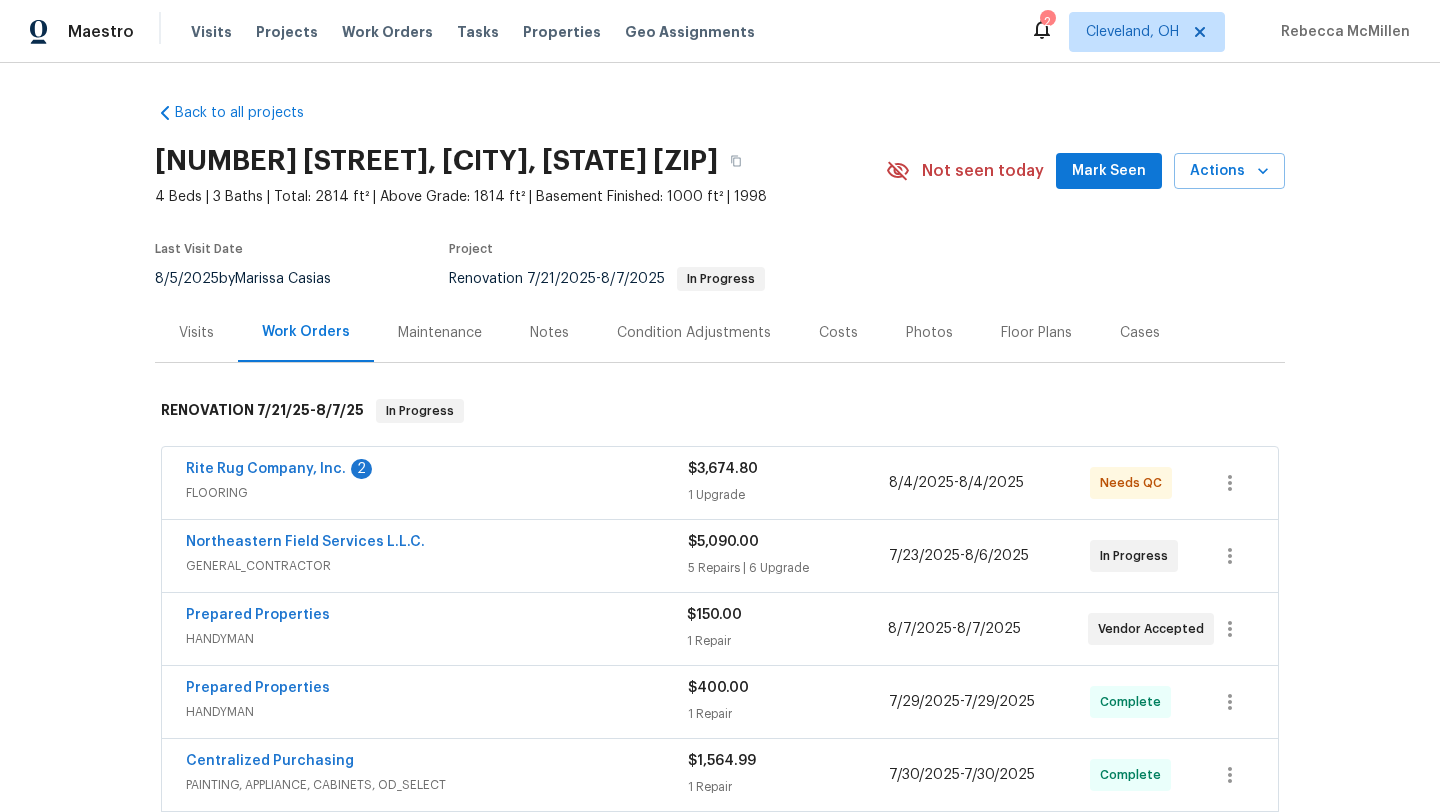 scroll, scrollTop: 0, scrollLeft: 0, axis: both 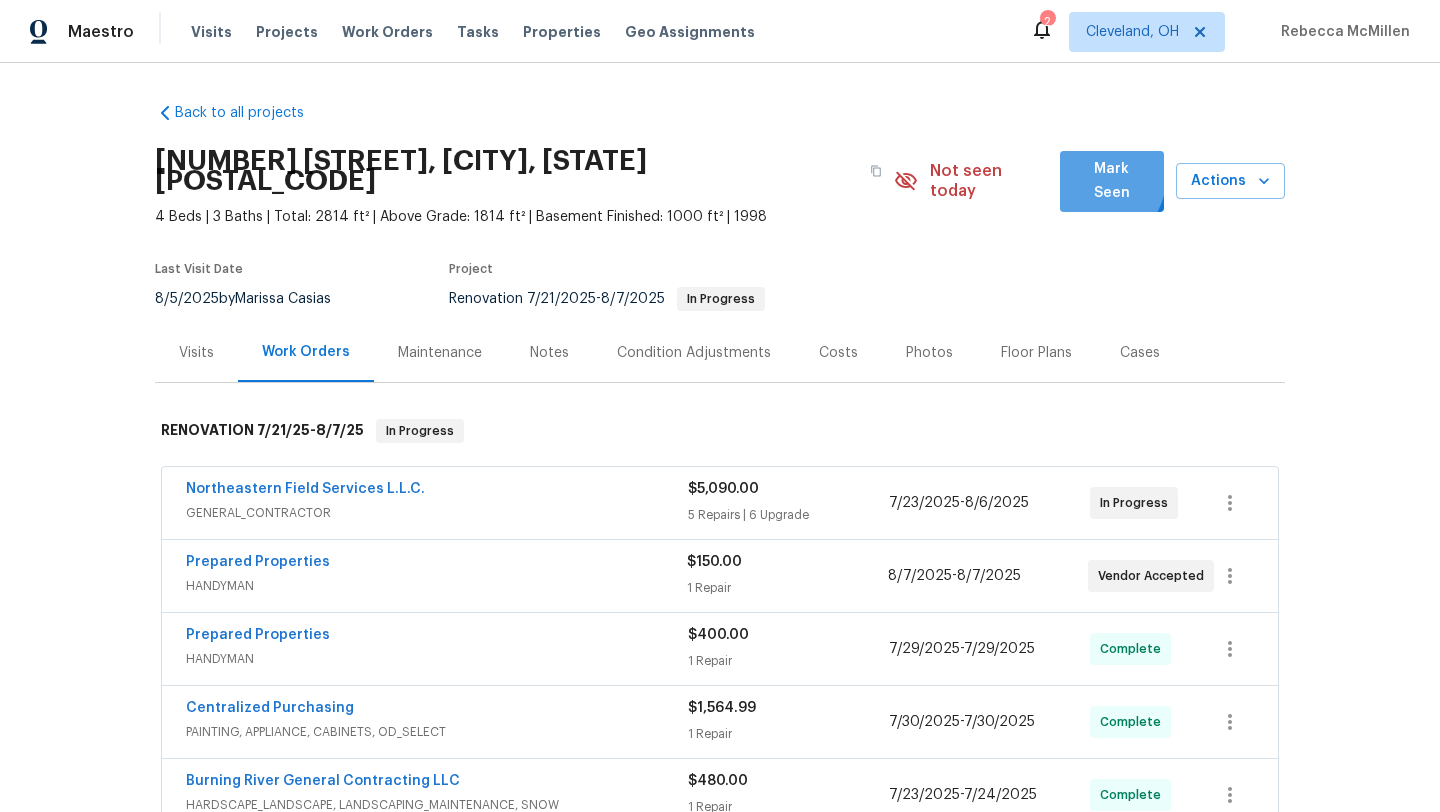 click on "Mark Seen" at bounding box center (1112, 181) 